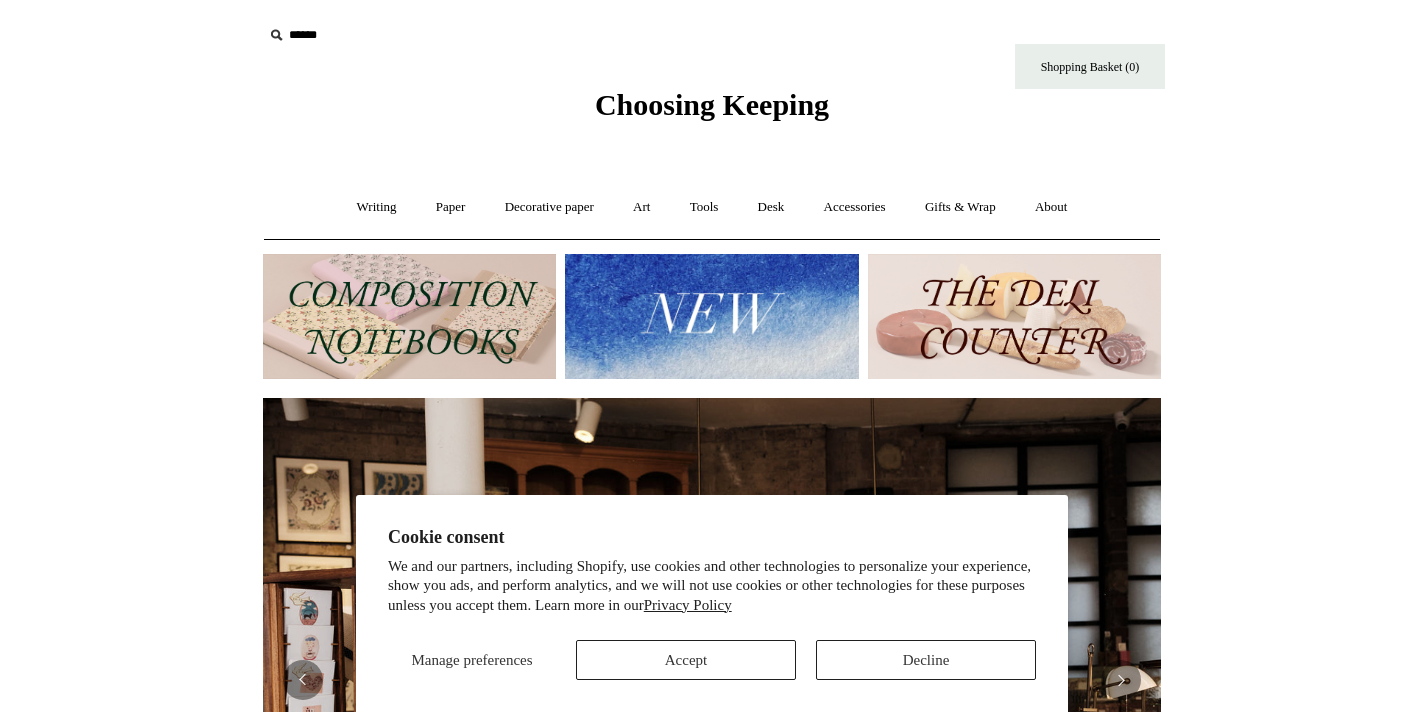 scroll, scrollTop: 0, scrollLeft: 0, axis: both 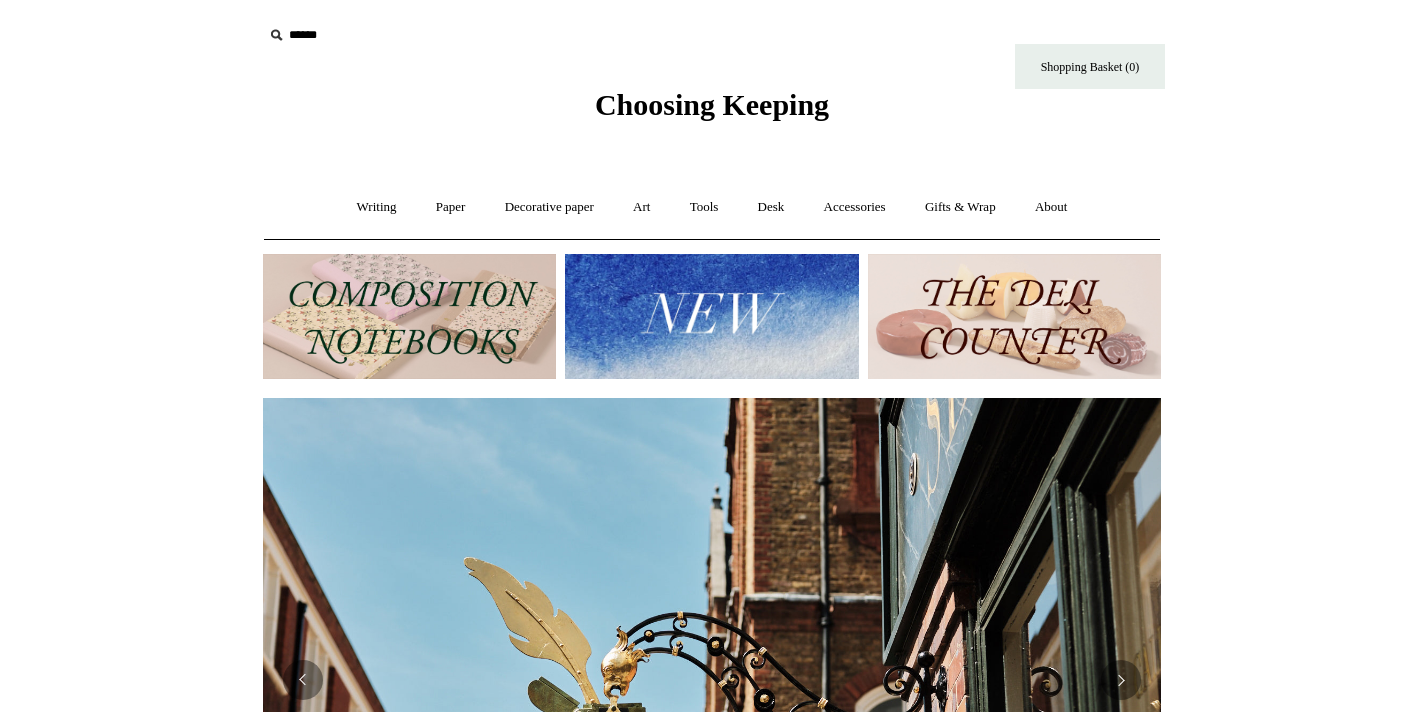 click at bounding box center [409, 316] 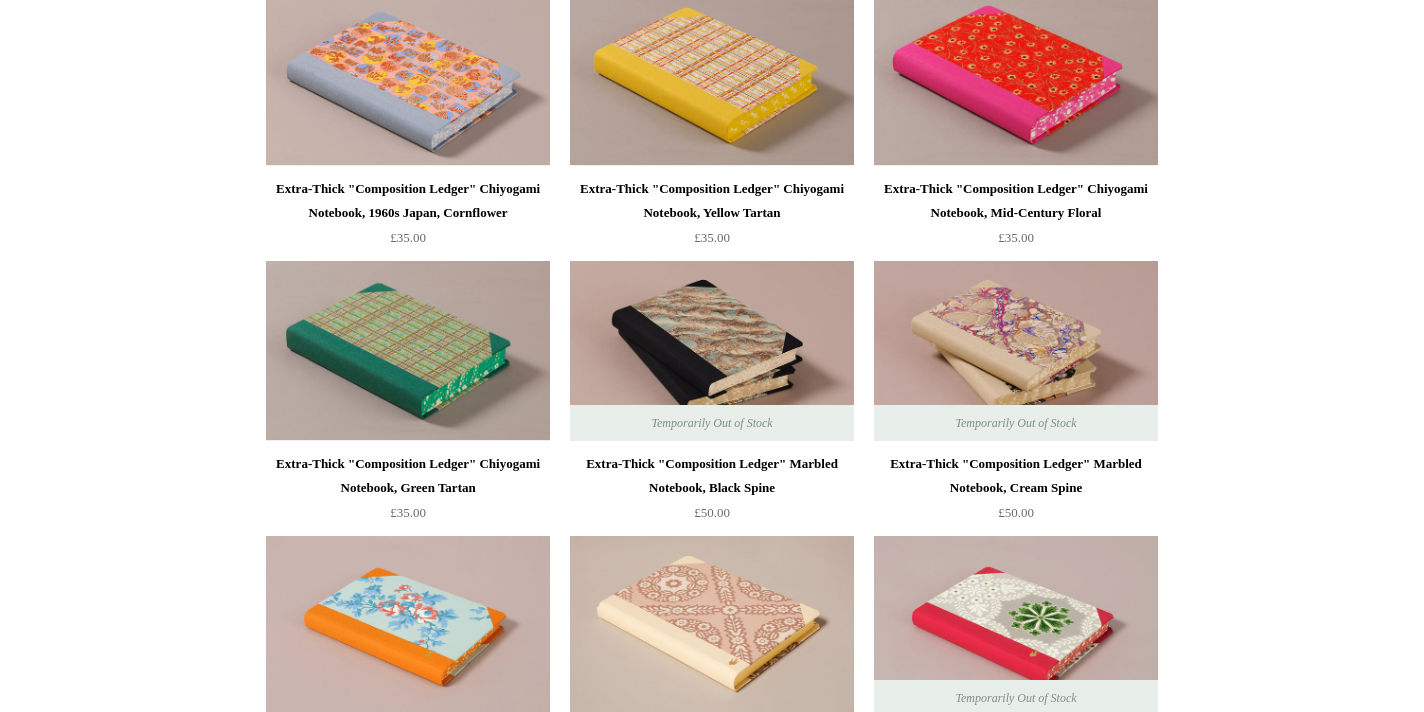 scroll, scrollTop: 2263, scrollLeft: 0, axis: vertical 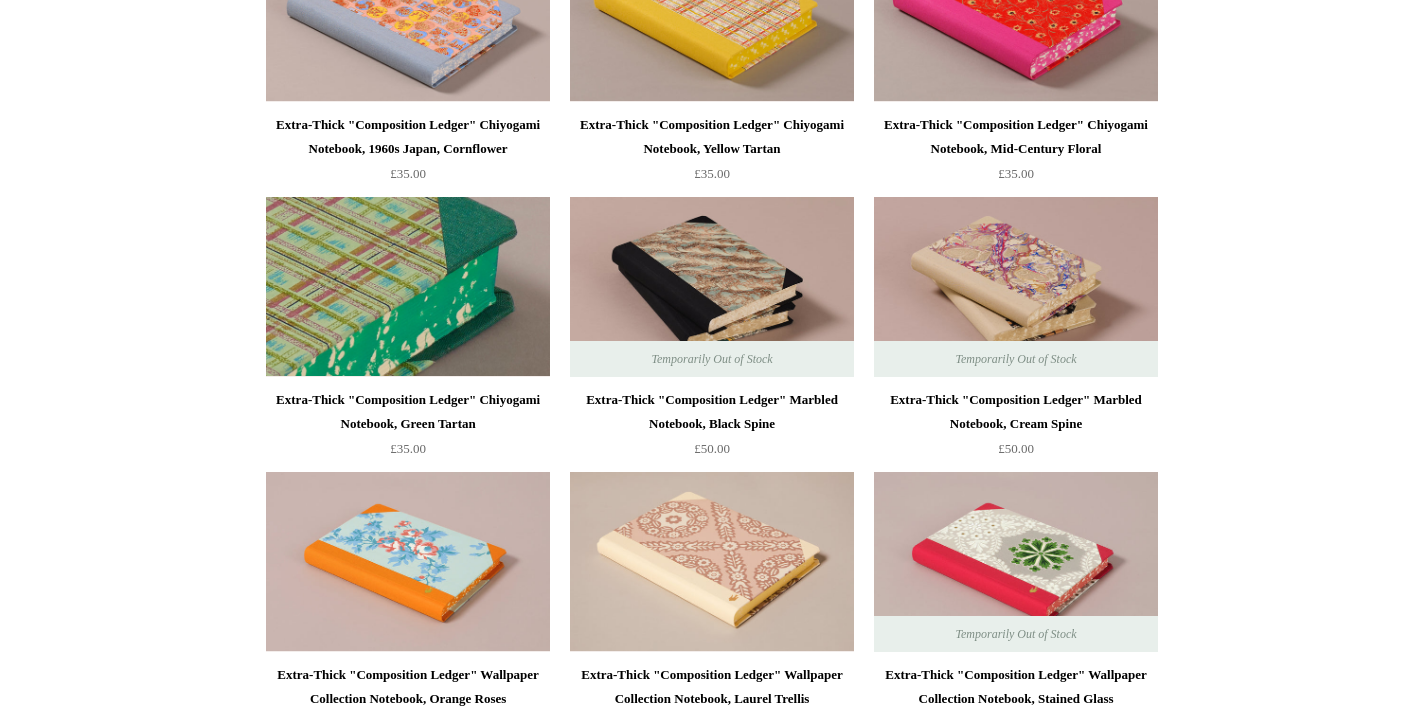 click at bounding box center (408, 287) 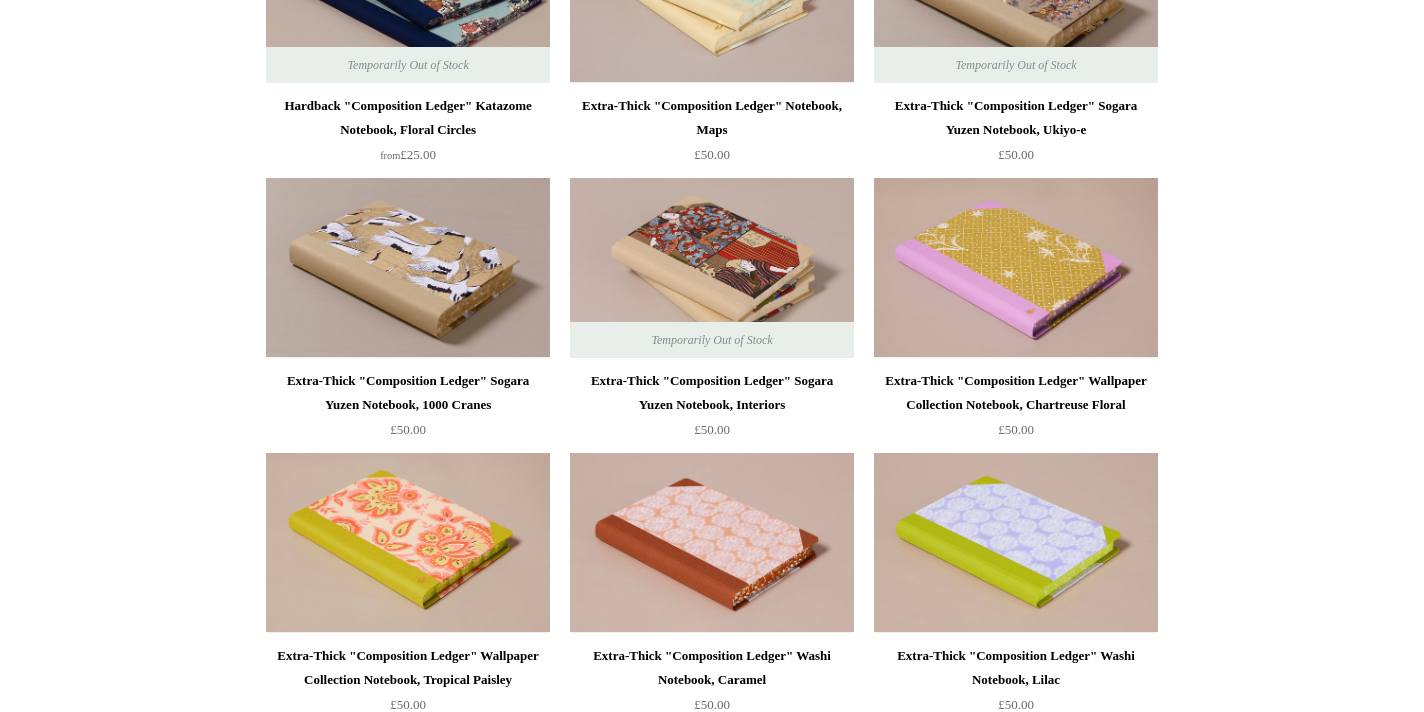 scroll, scrollTop: 1200, scrollLeft: 0, axis: vertical 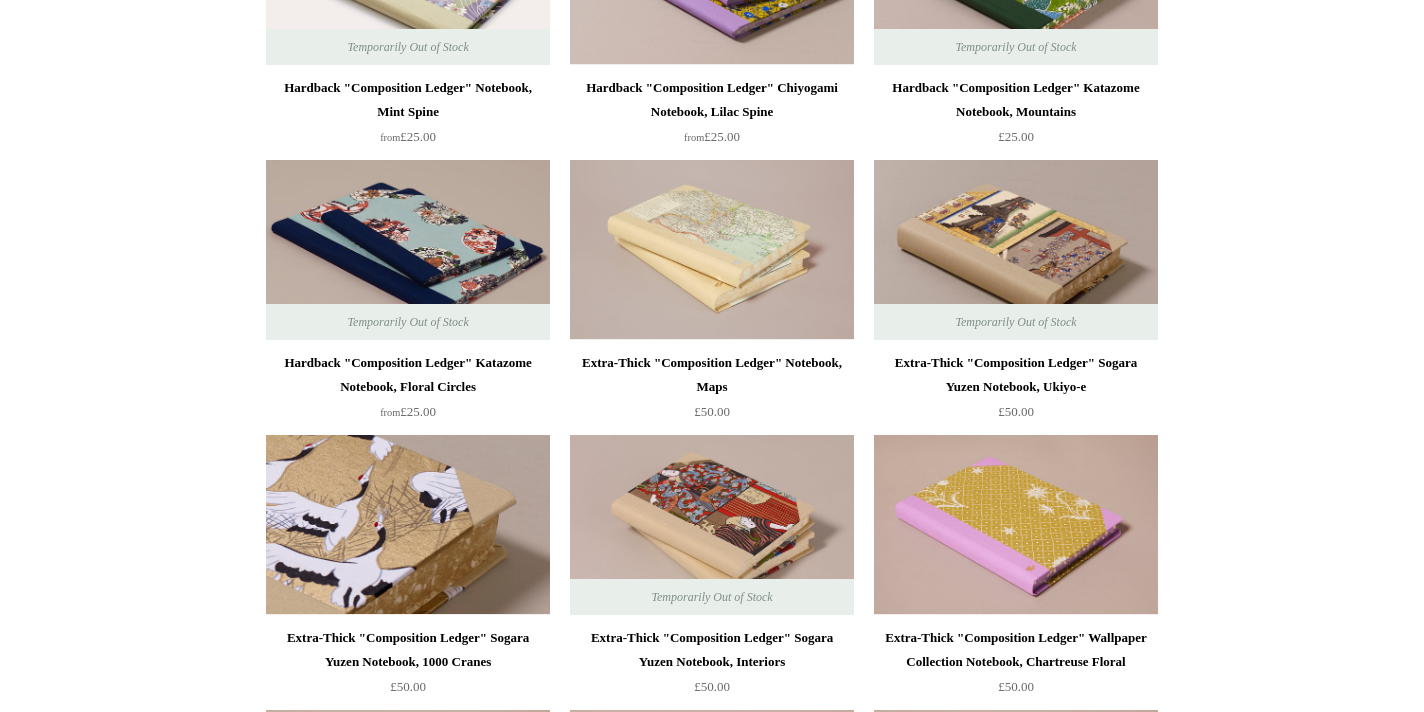 click at bounding box center [408, 525] 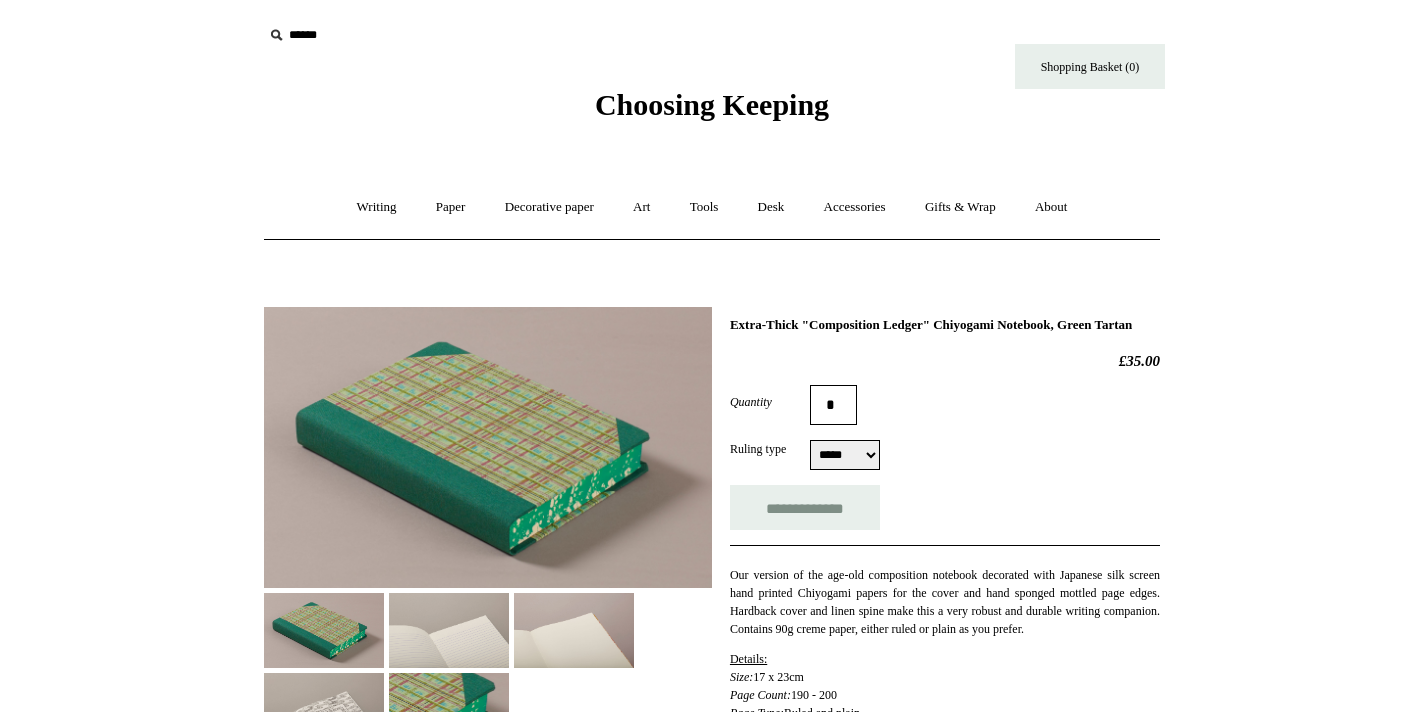 scroll, scrollTop: 0, scrollLeft: 0, axis: both 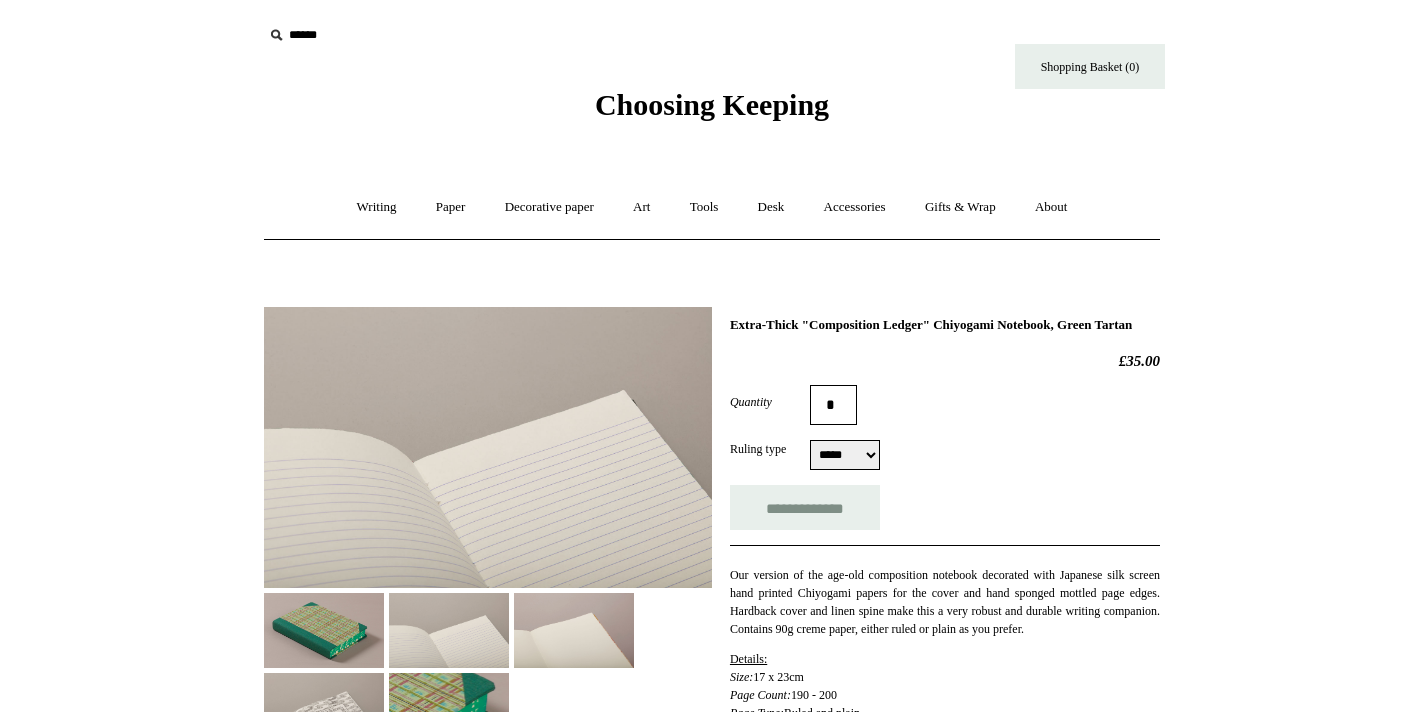 click at bounding box center [574, 630] 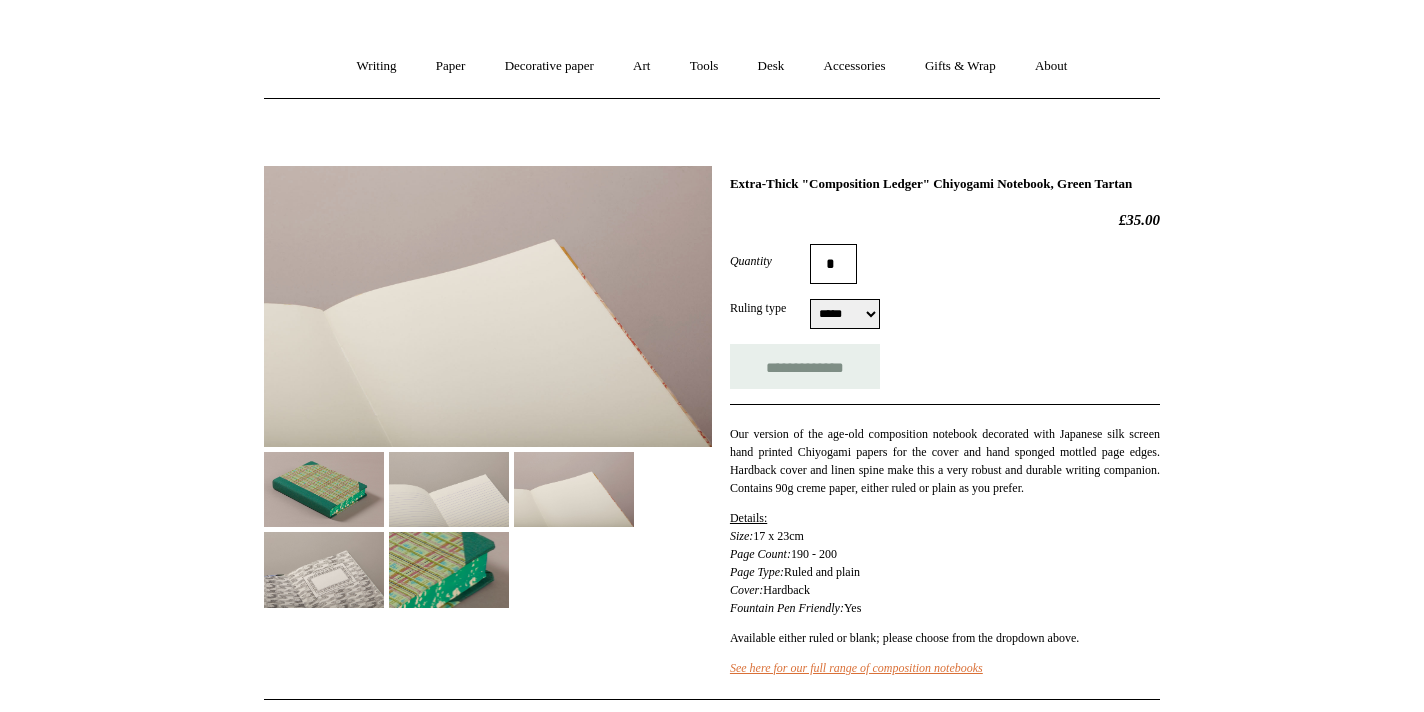 scroll, scrollTop: 153, scrollLeft: 0, axis: vertical 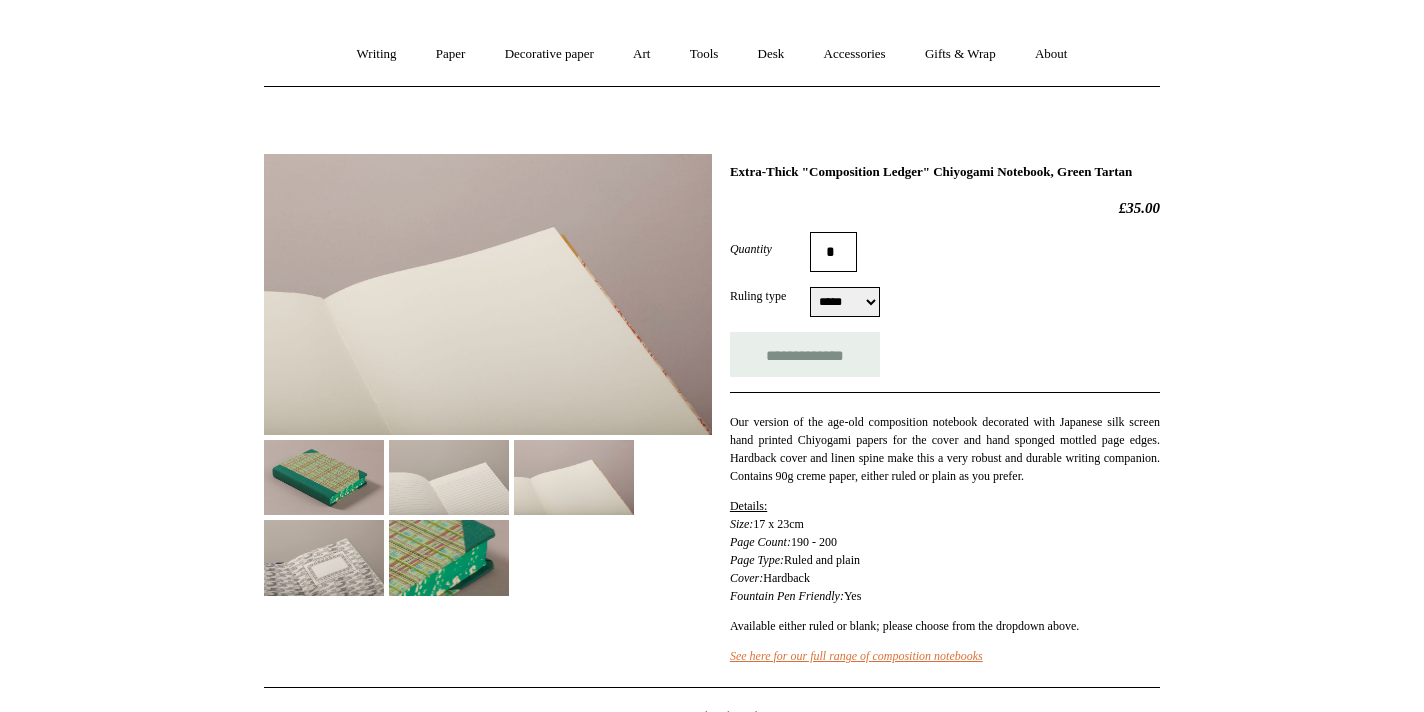 click at bounding box center (324, 557) 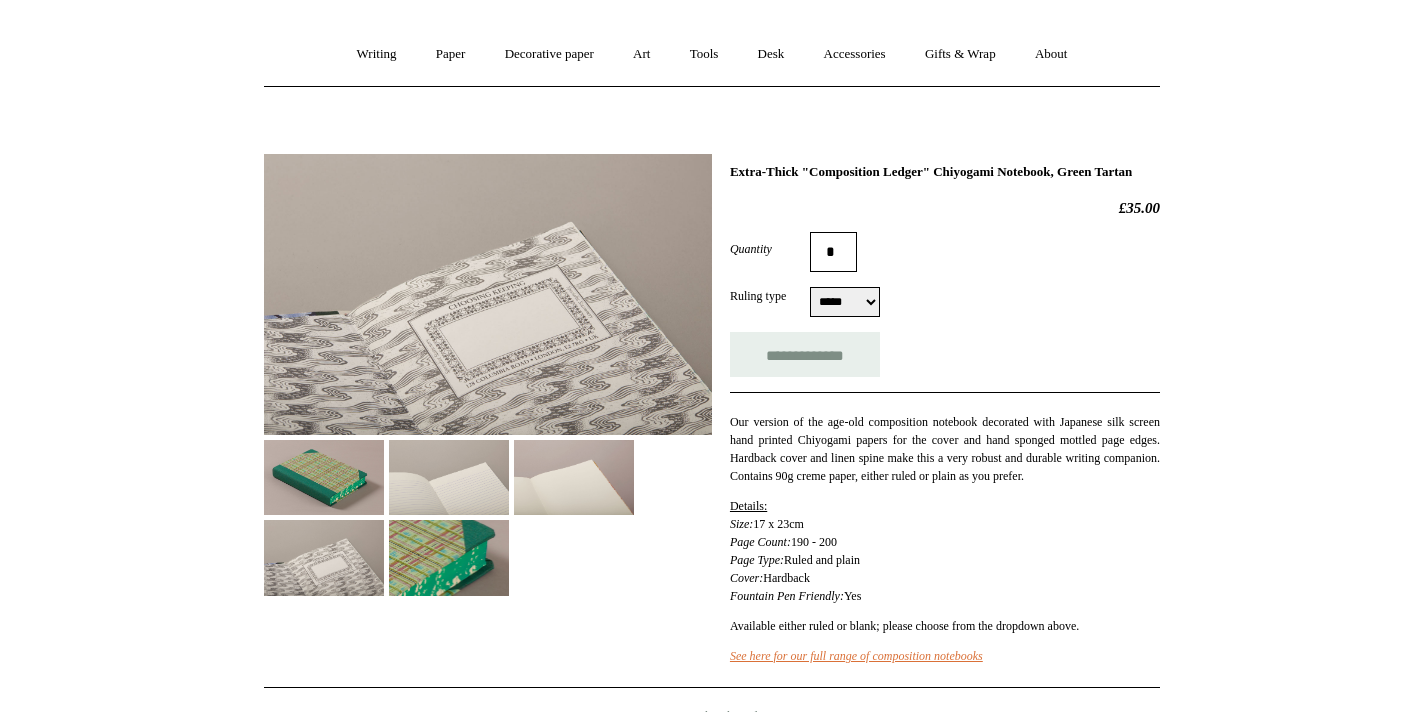 click at bounding box center (324, 477) 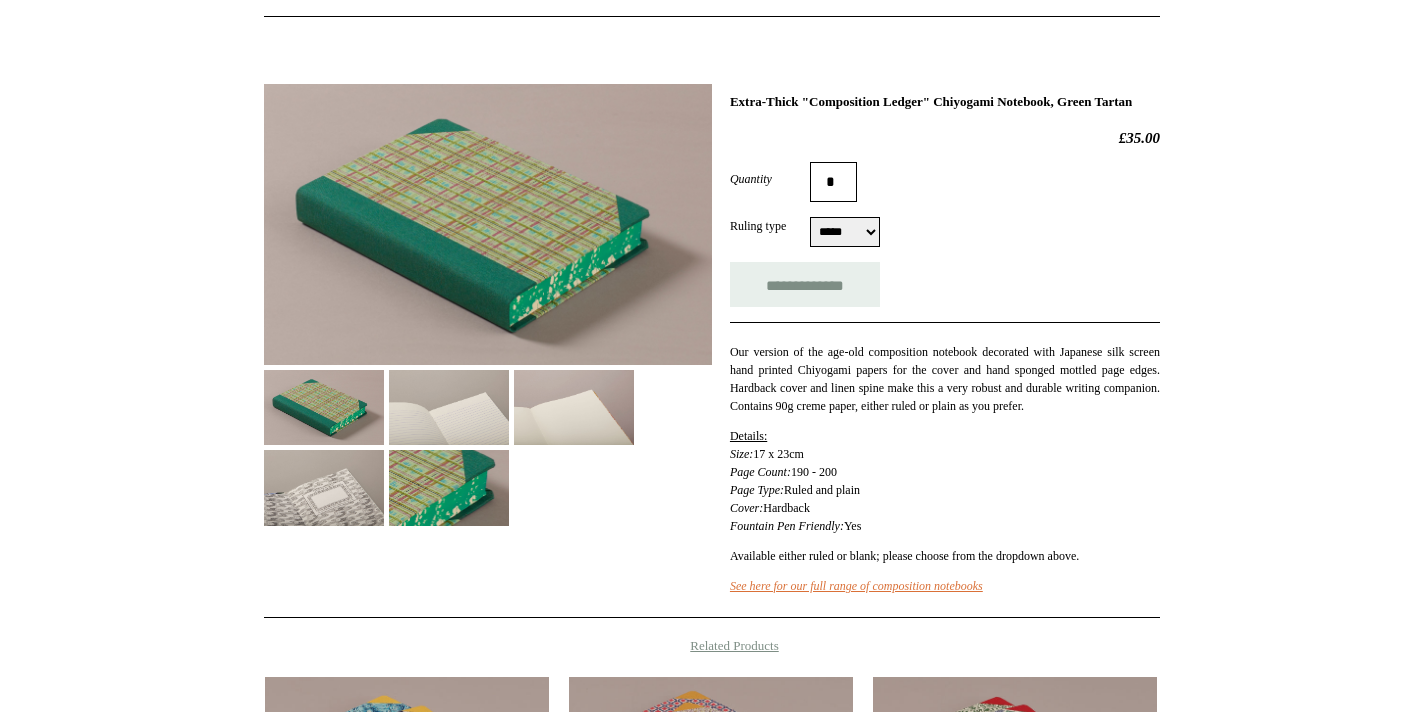 scroll, scrollTop: 227, scrollLeft: 0, axis: vertical 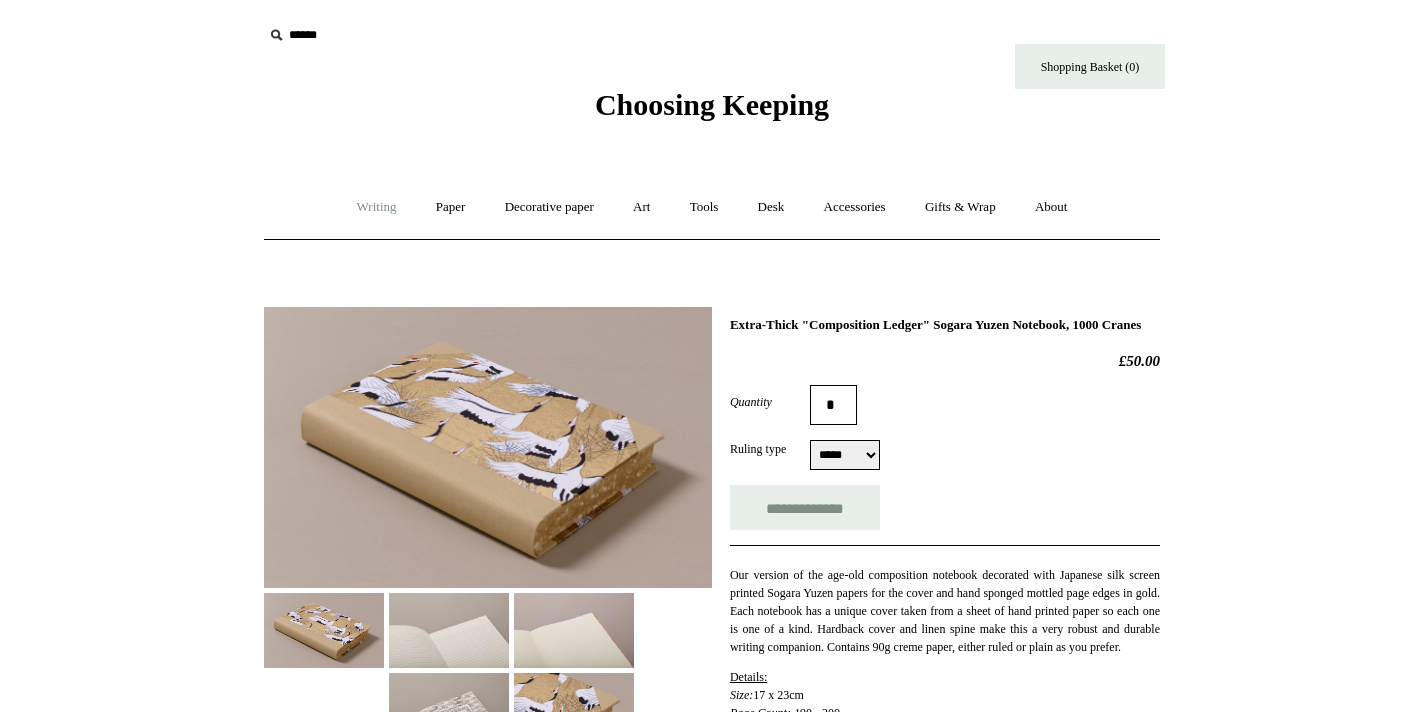click on "Writing +" at bounding box center (377, 207) 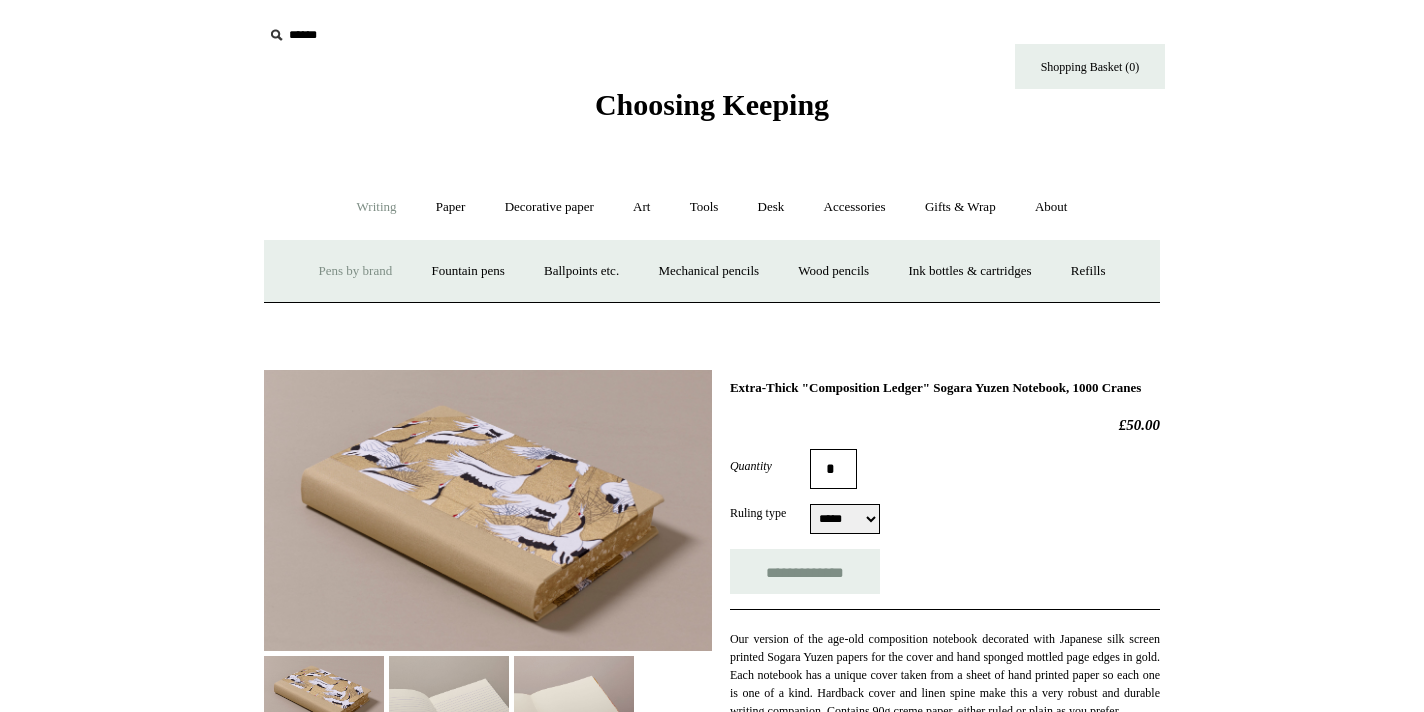click on "Pens by brand +" at bounding box center [356, 271] 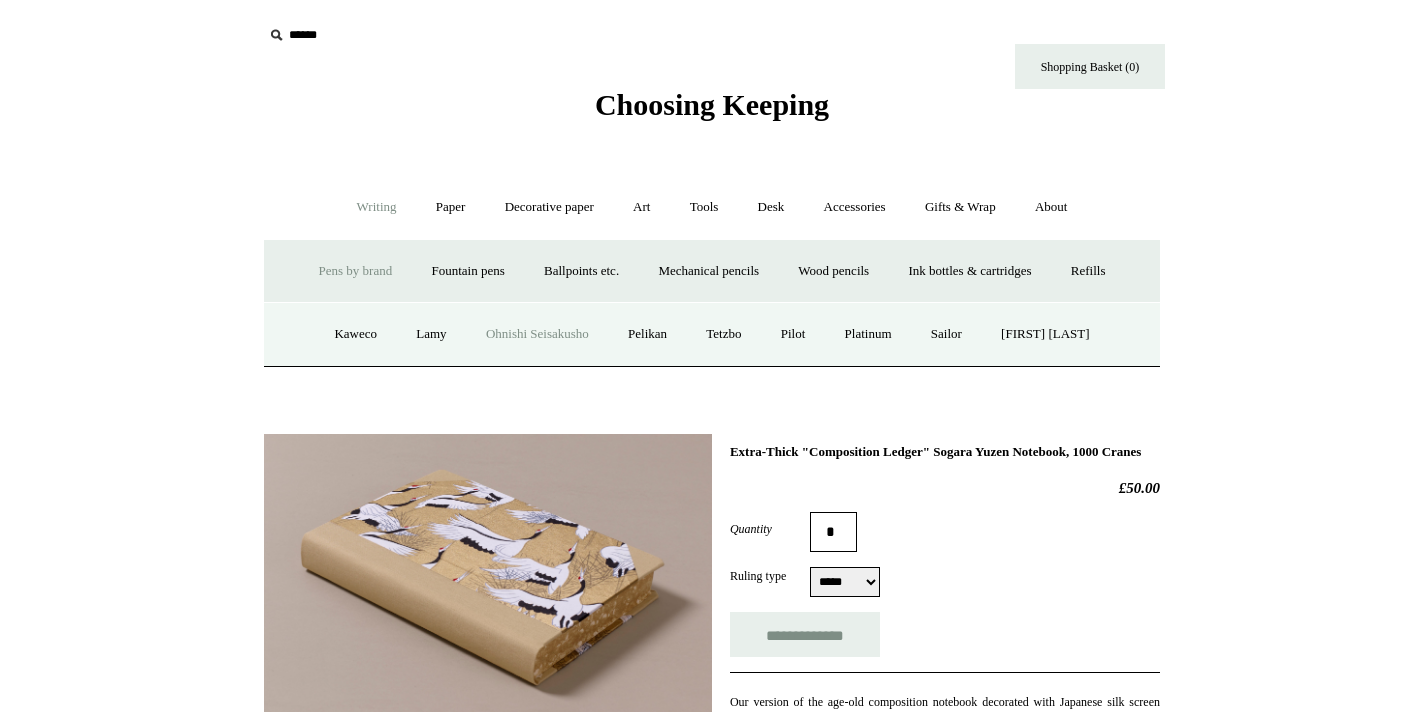 click on "Ohnishi Seisakusho" at bounding box center (537, 334) 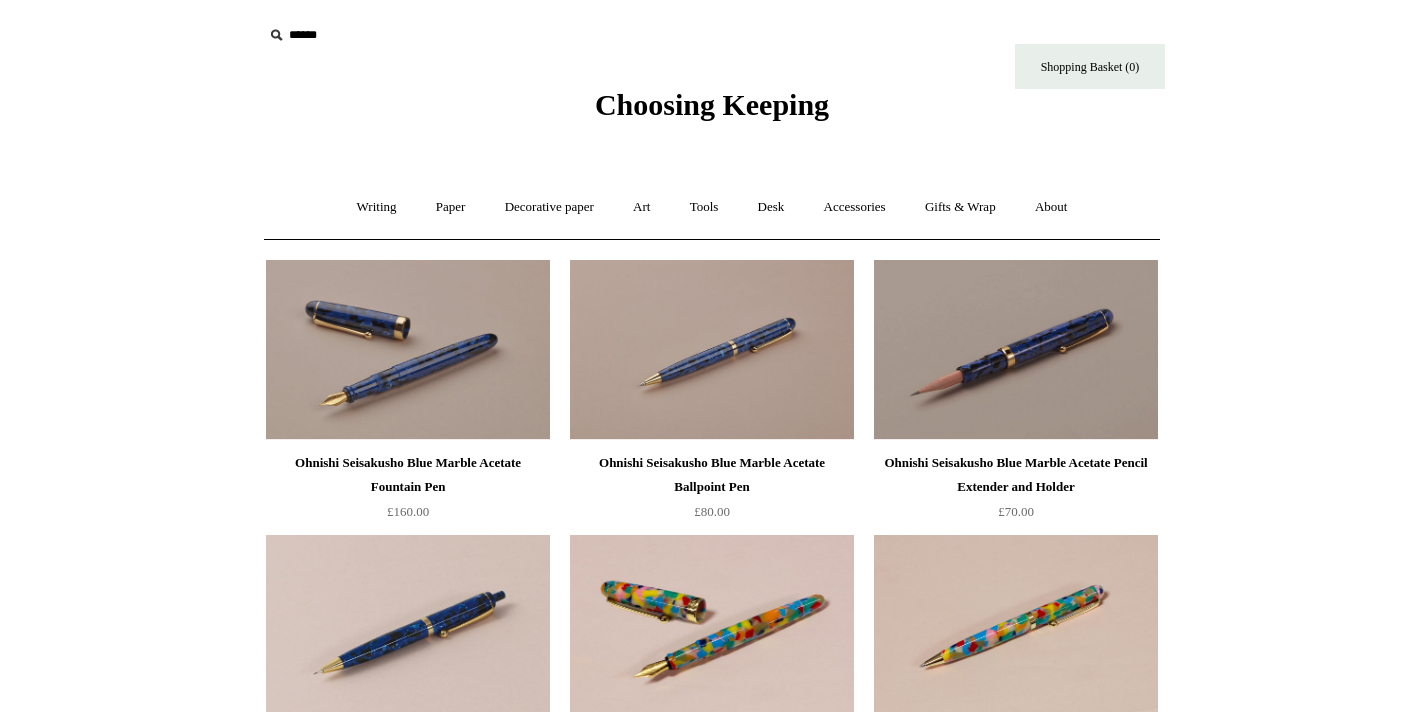 scroll, scrollTop: 0, scrollLeft: 0, axis: both 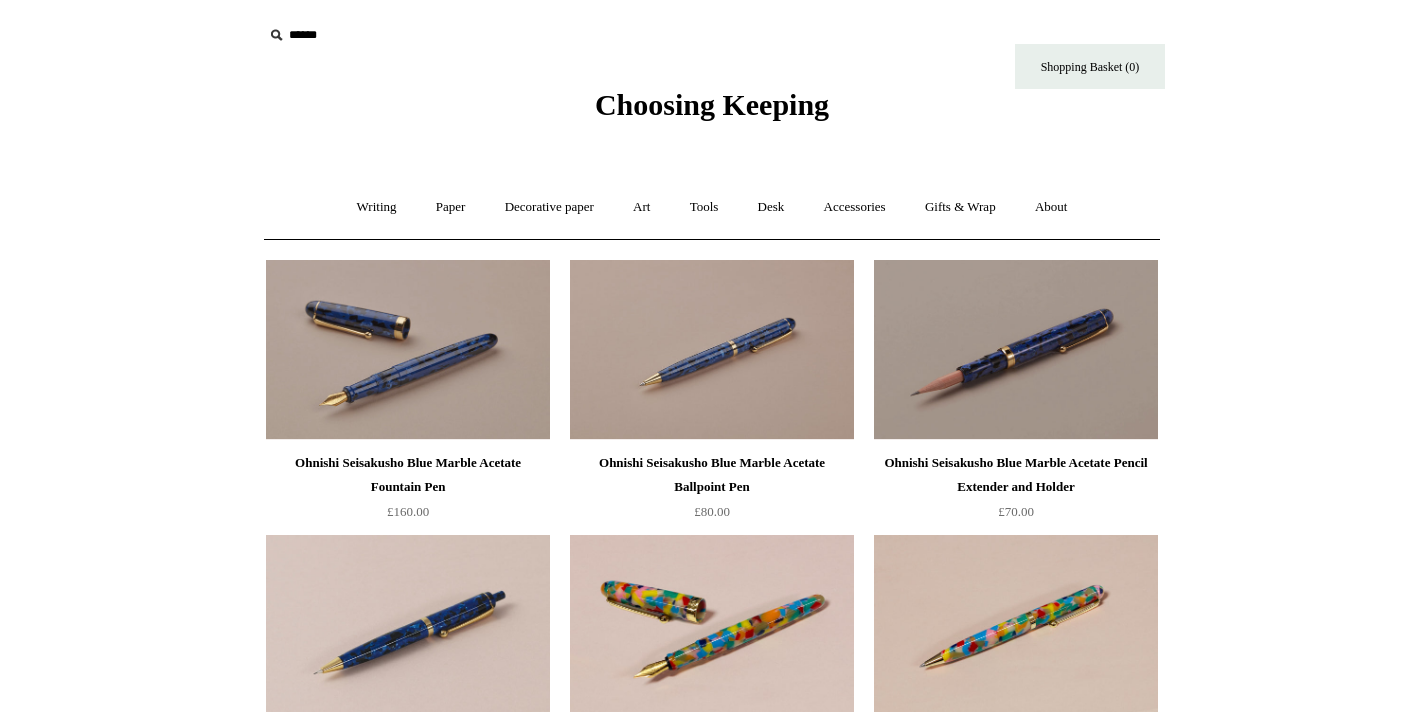 click on "Ohnishi Seisakusho Blue Marble Acetate Fountain Pen" at bounding box center [408, 475] 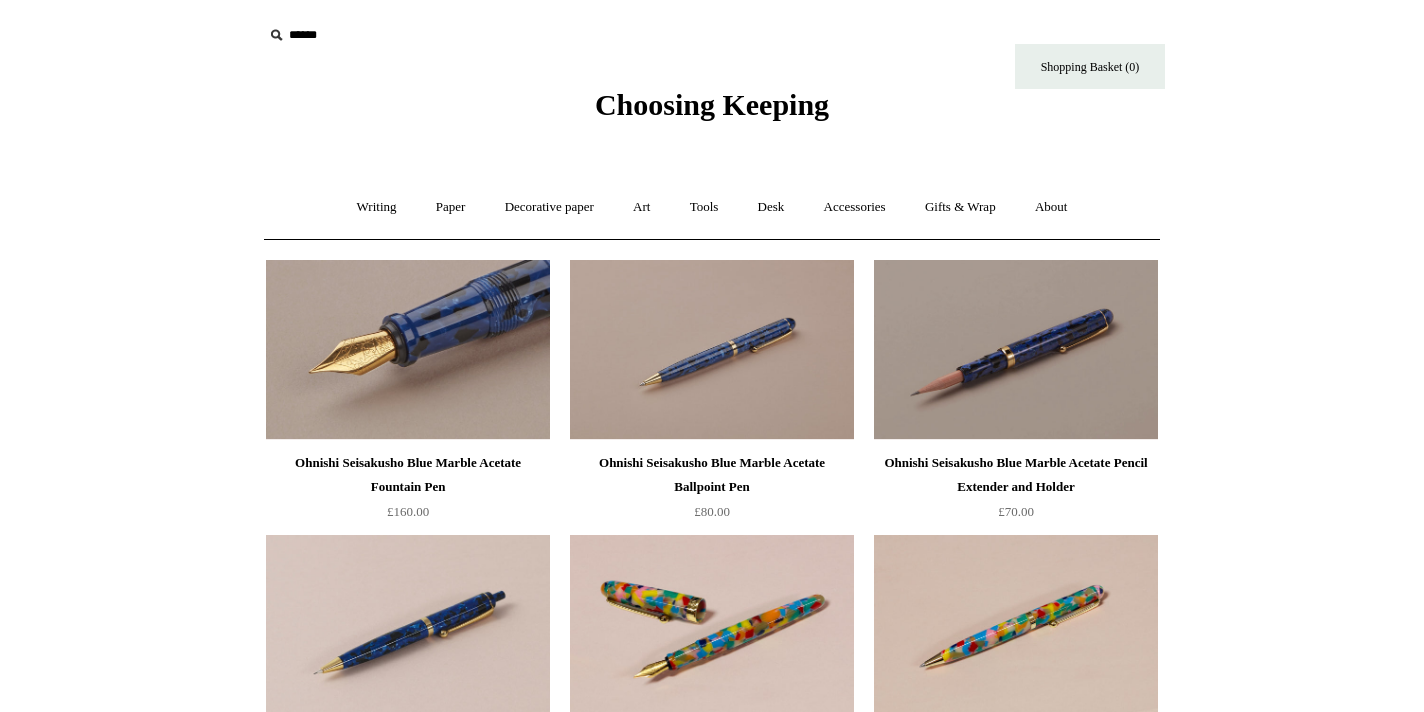 click at bounding box center (408, 350) 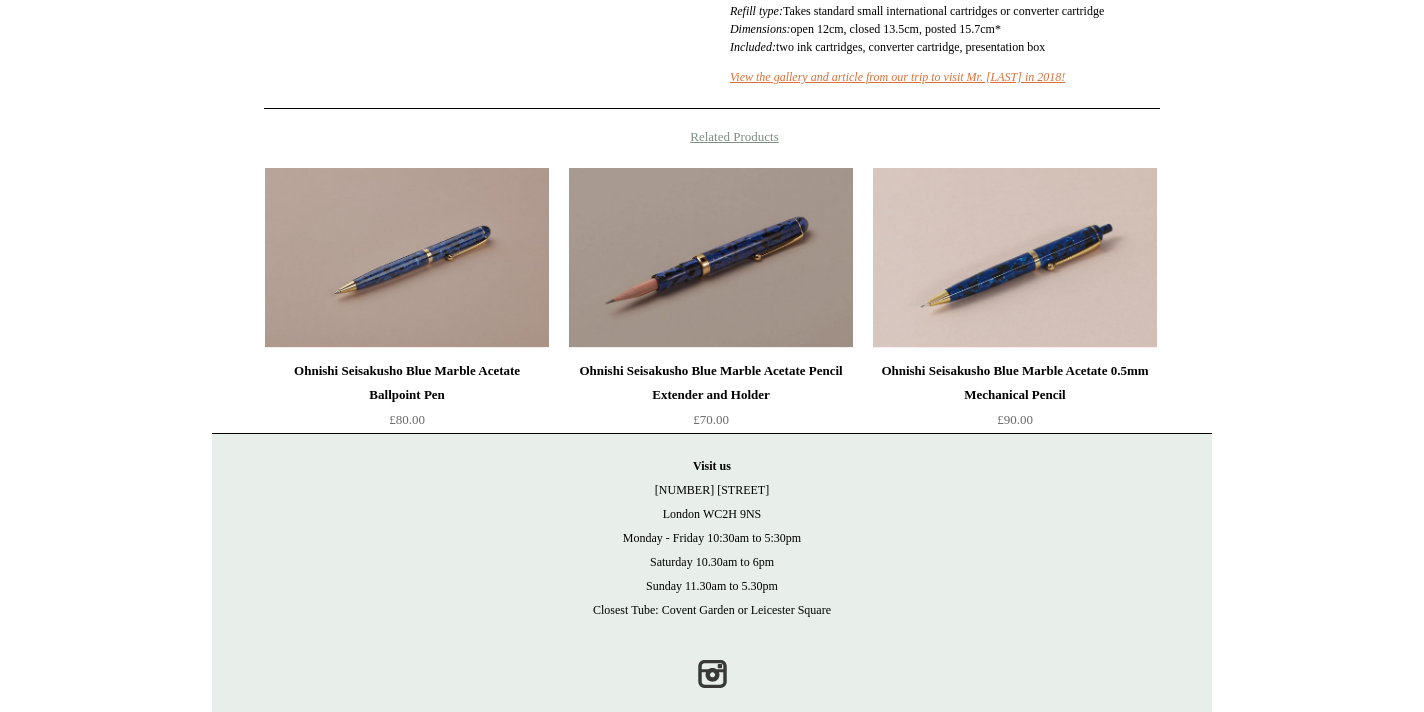 scroll, scrollTop: 1208, scrollLeft: 0, axis: vertical 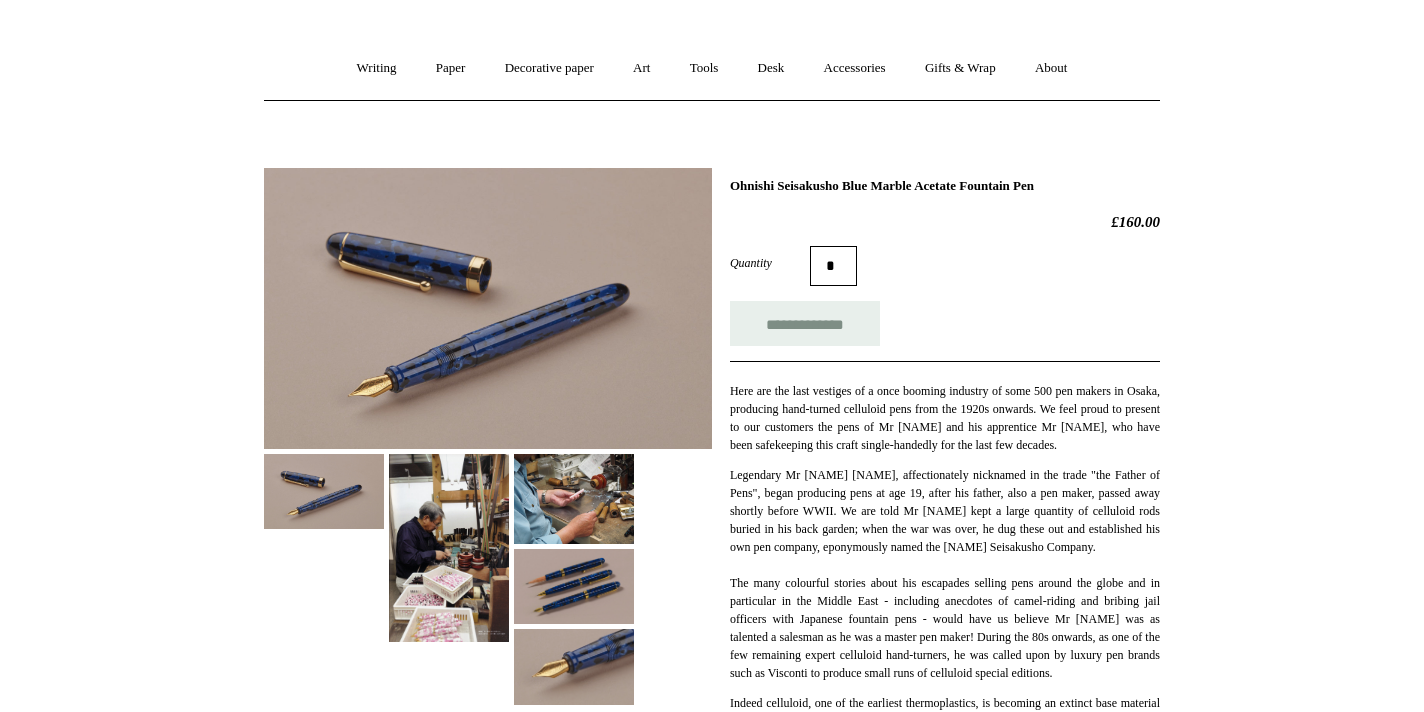 click at bounding box center [574, 586] 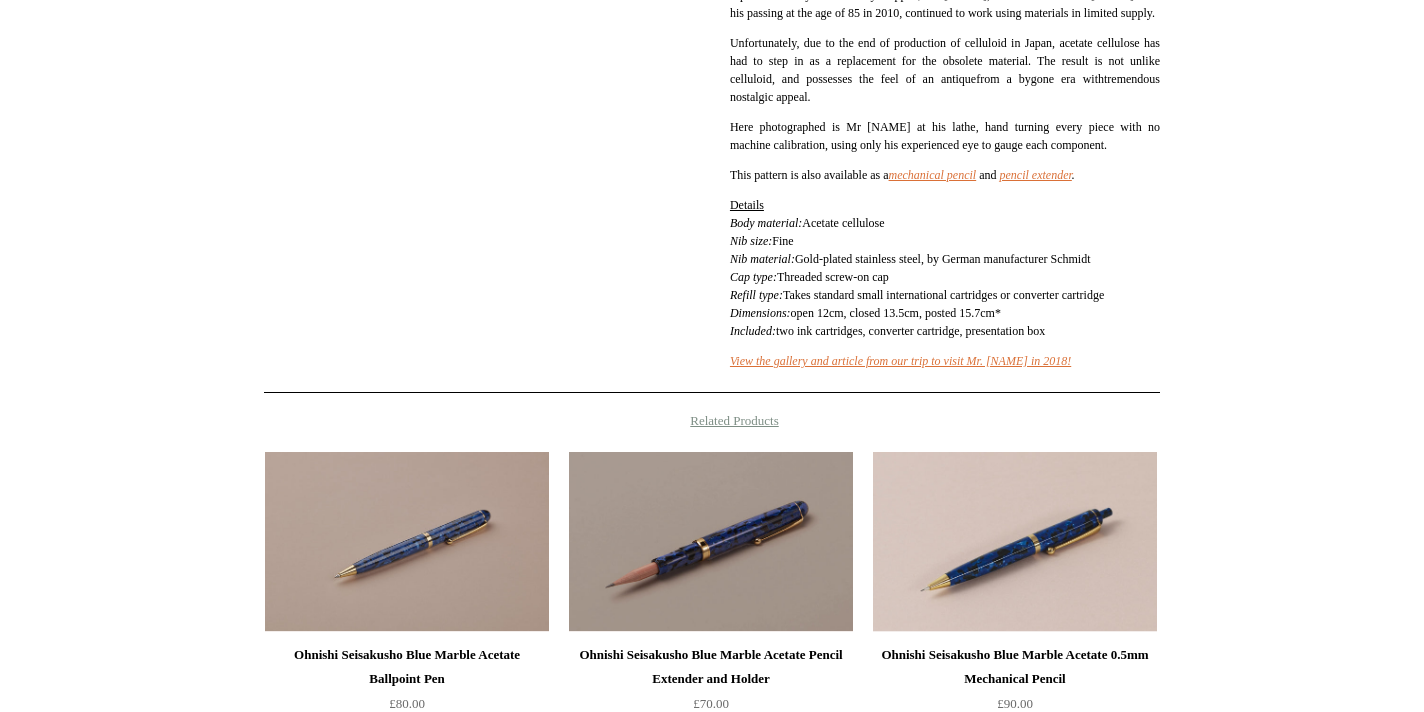 scroll, scrollTop: 1013, scrollLeft: 0, axis: vertical 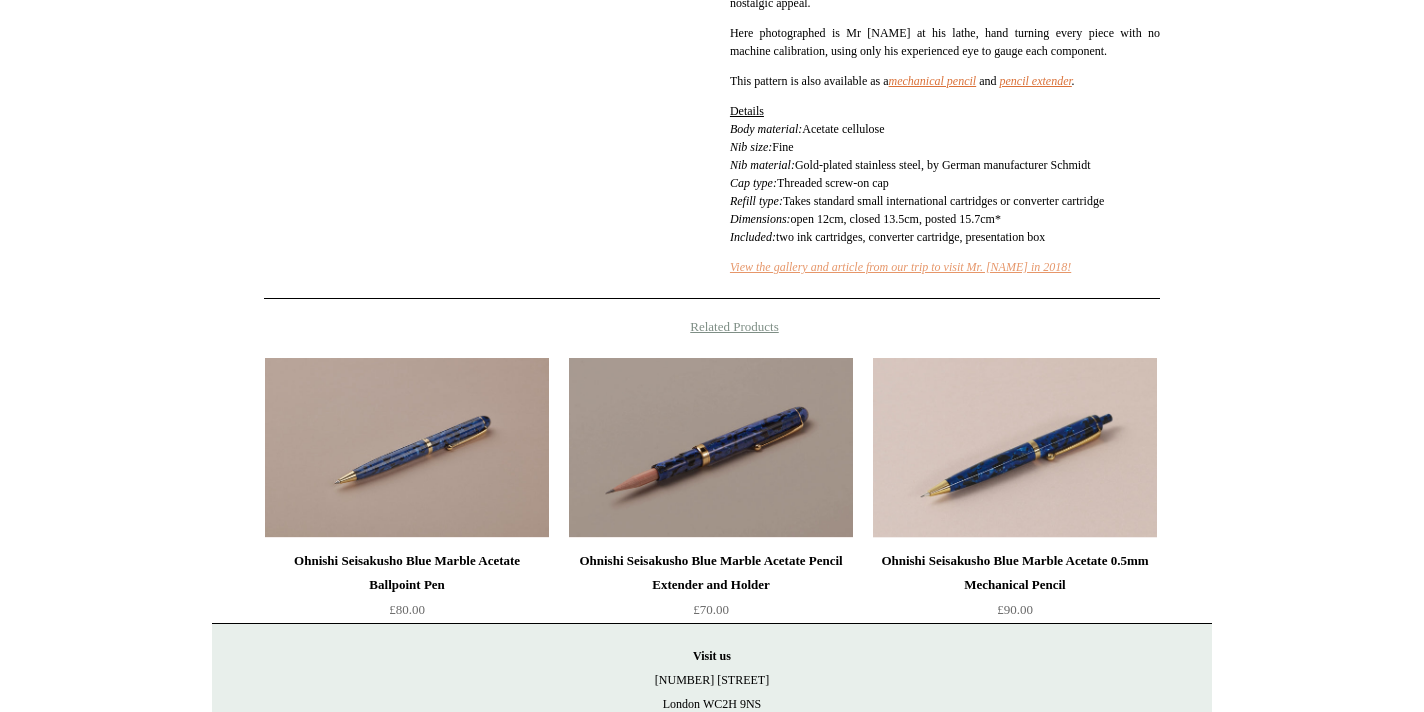 click on "View the gallery and article from our trip to visit Mr. Ohnishi in 2018!" at bounding box center [900, 267] 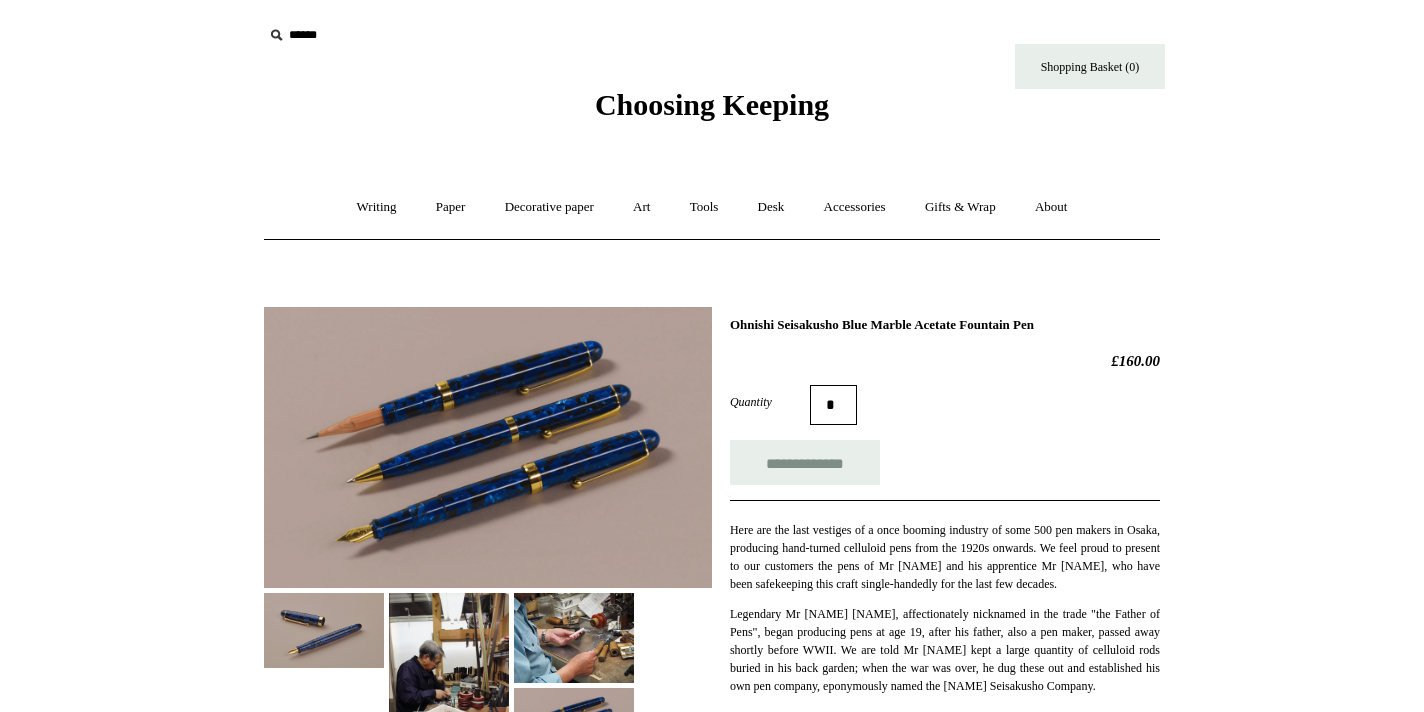 scroll, scrollTop: 0, scrollLeft: 0, axis: both 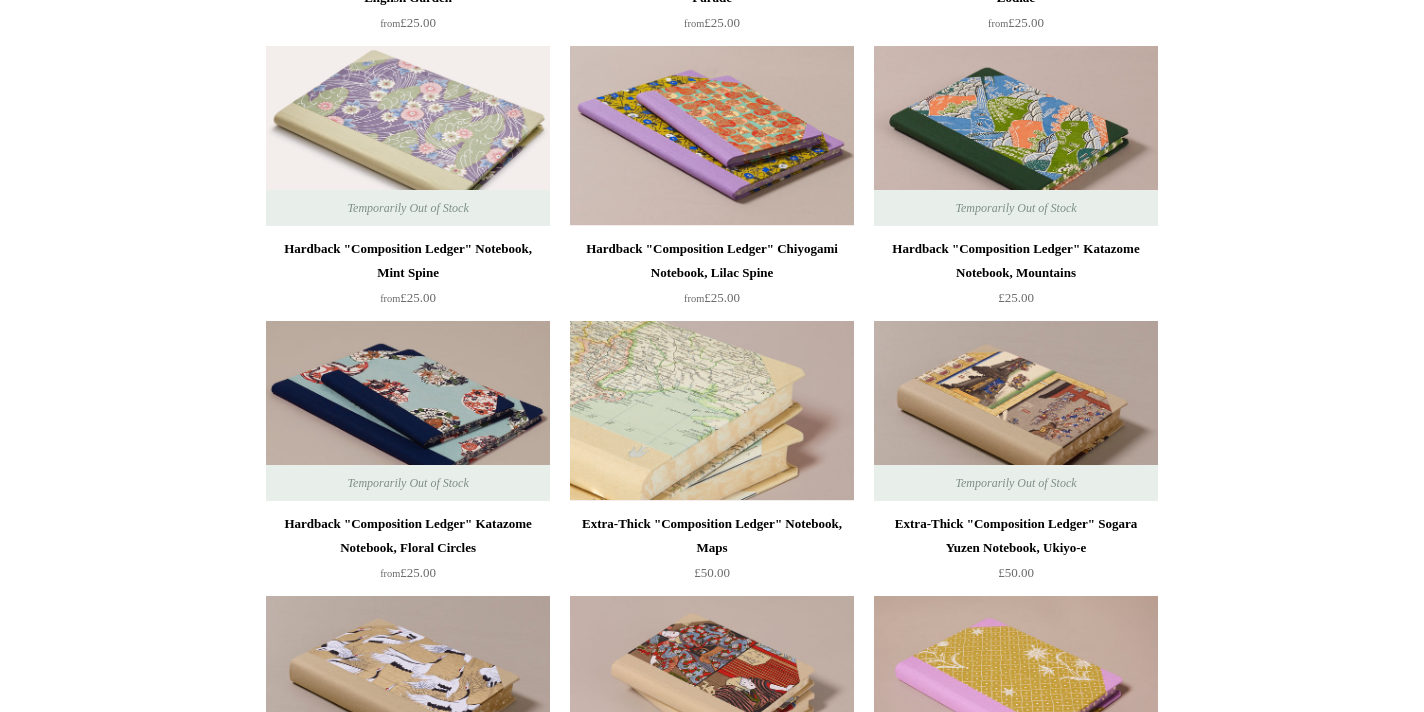click at bounding box center [712, 411] 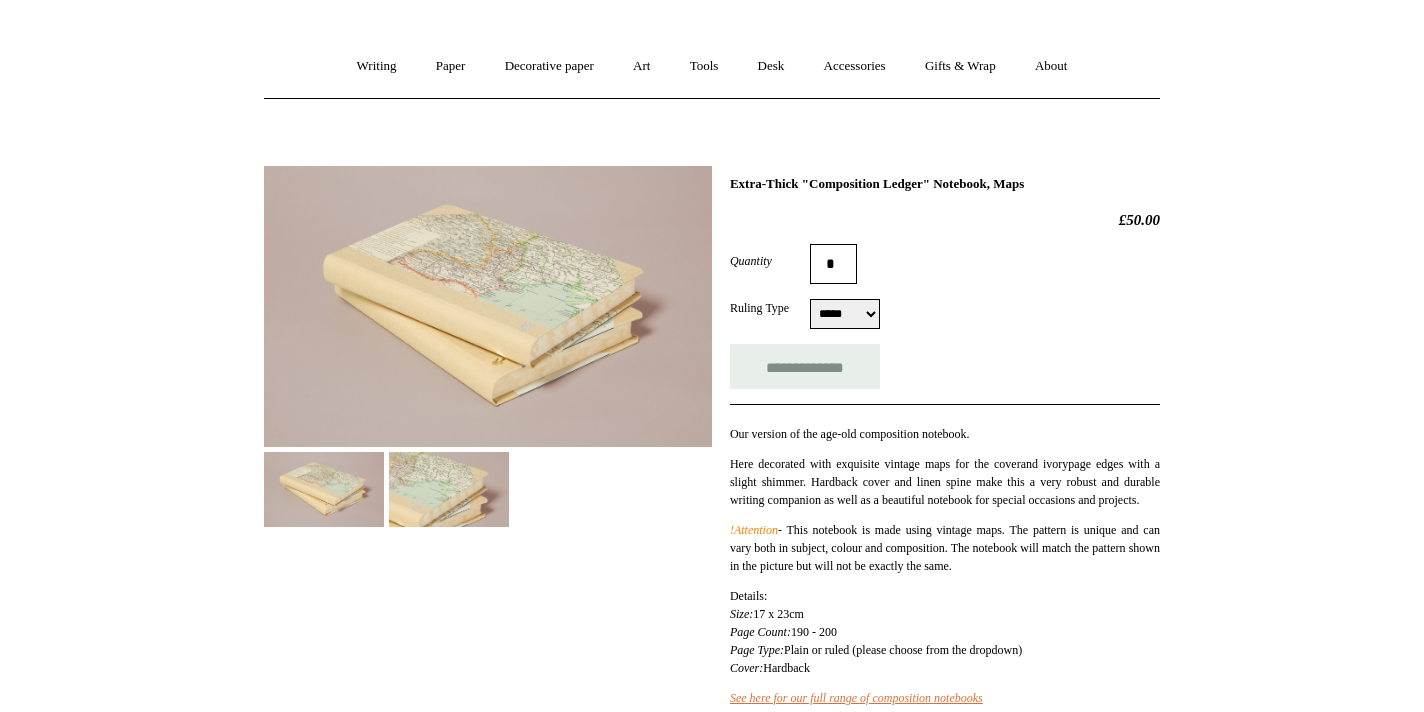 scroll, scrollTop: 136, scrollLeft: 0, axis: vertical 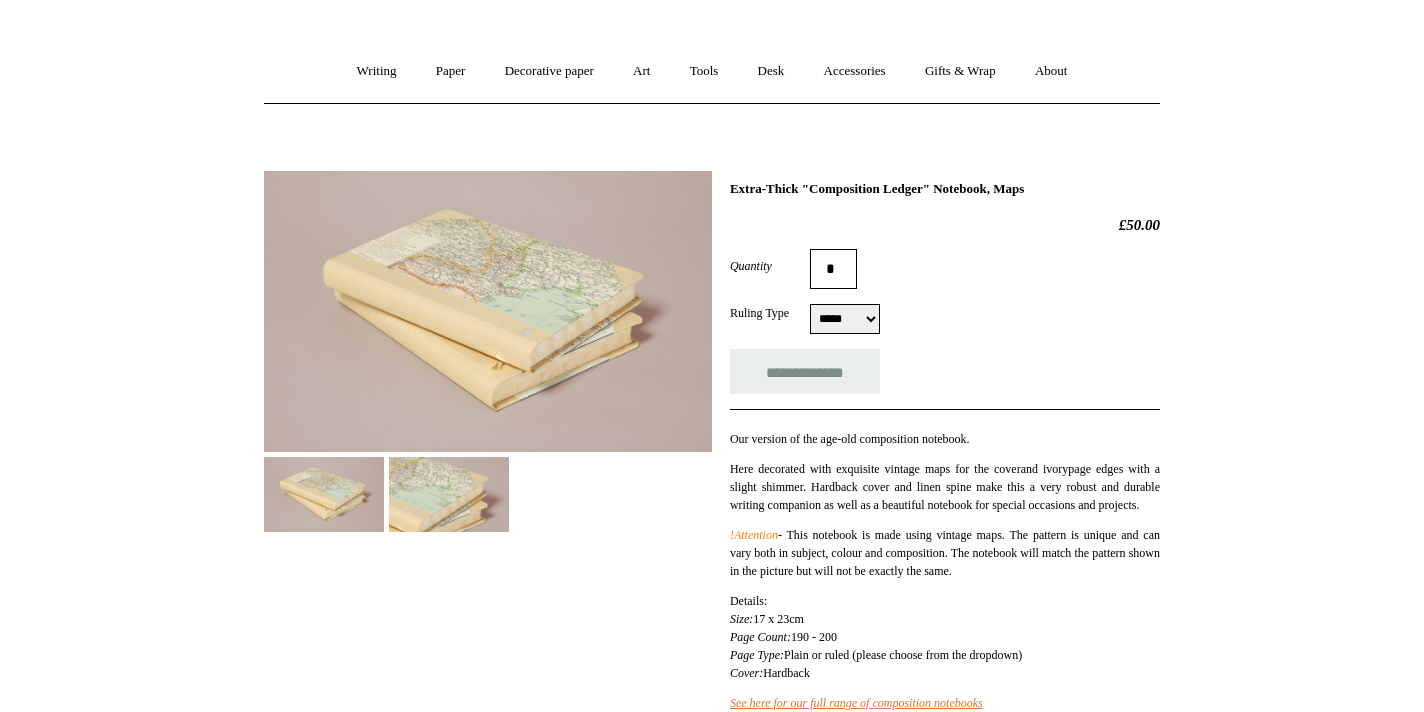 click at bounding box center [449, 494] 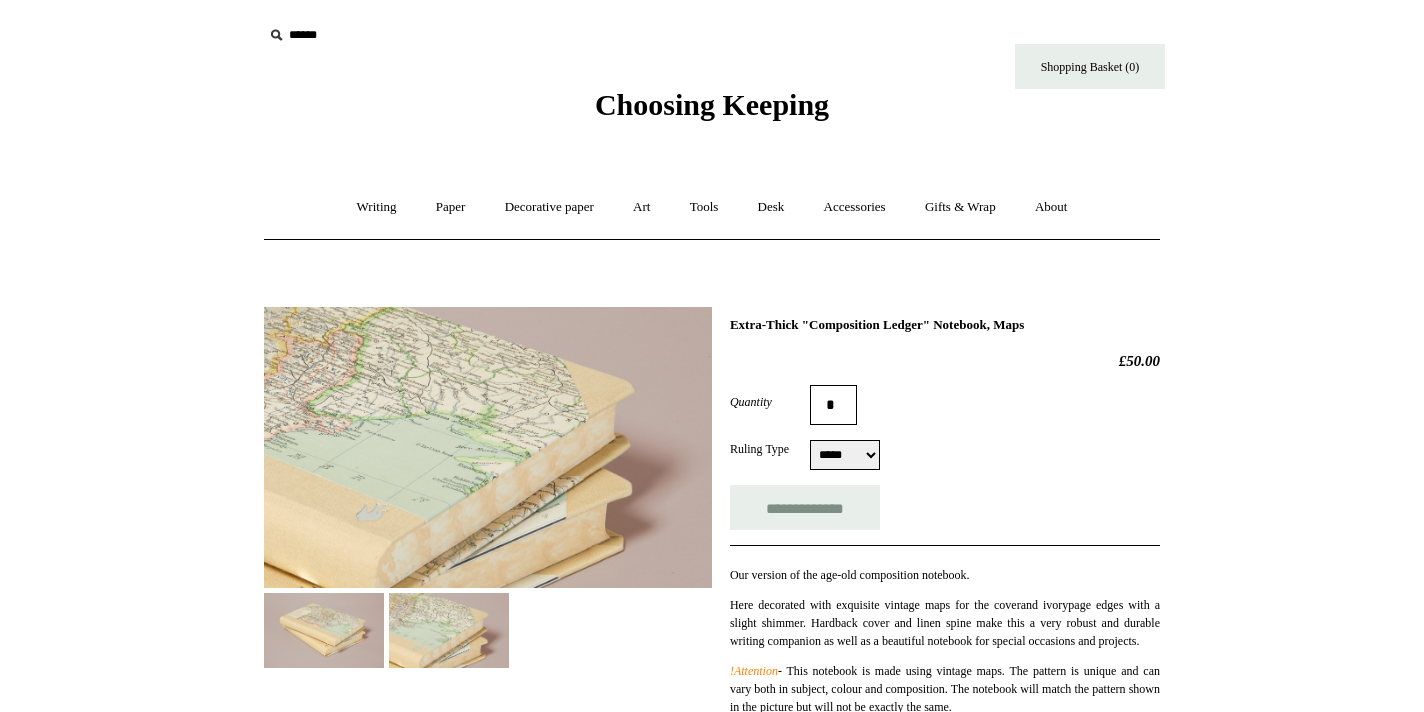 scroll, scrollTop: 0, scrollLeft: 0, axis: both 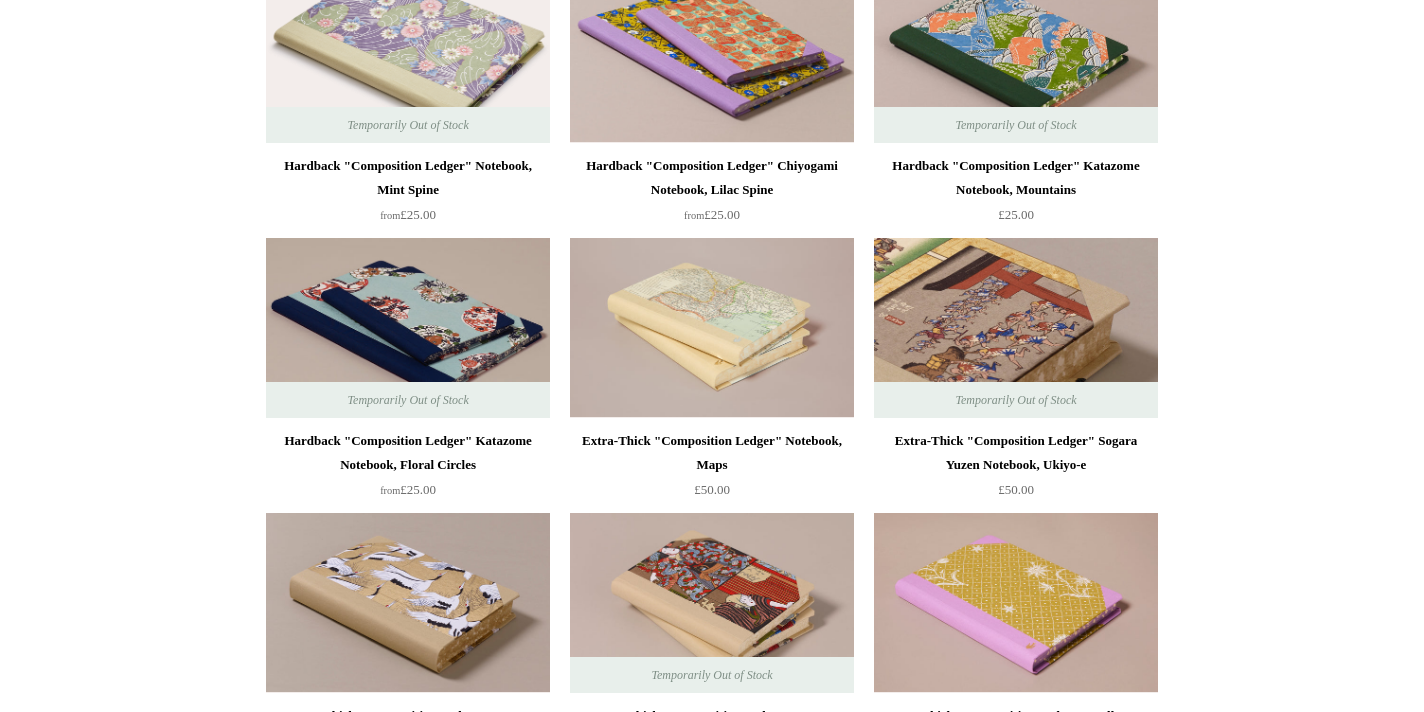 click at bounding box center (1016, 328) 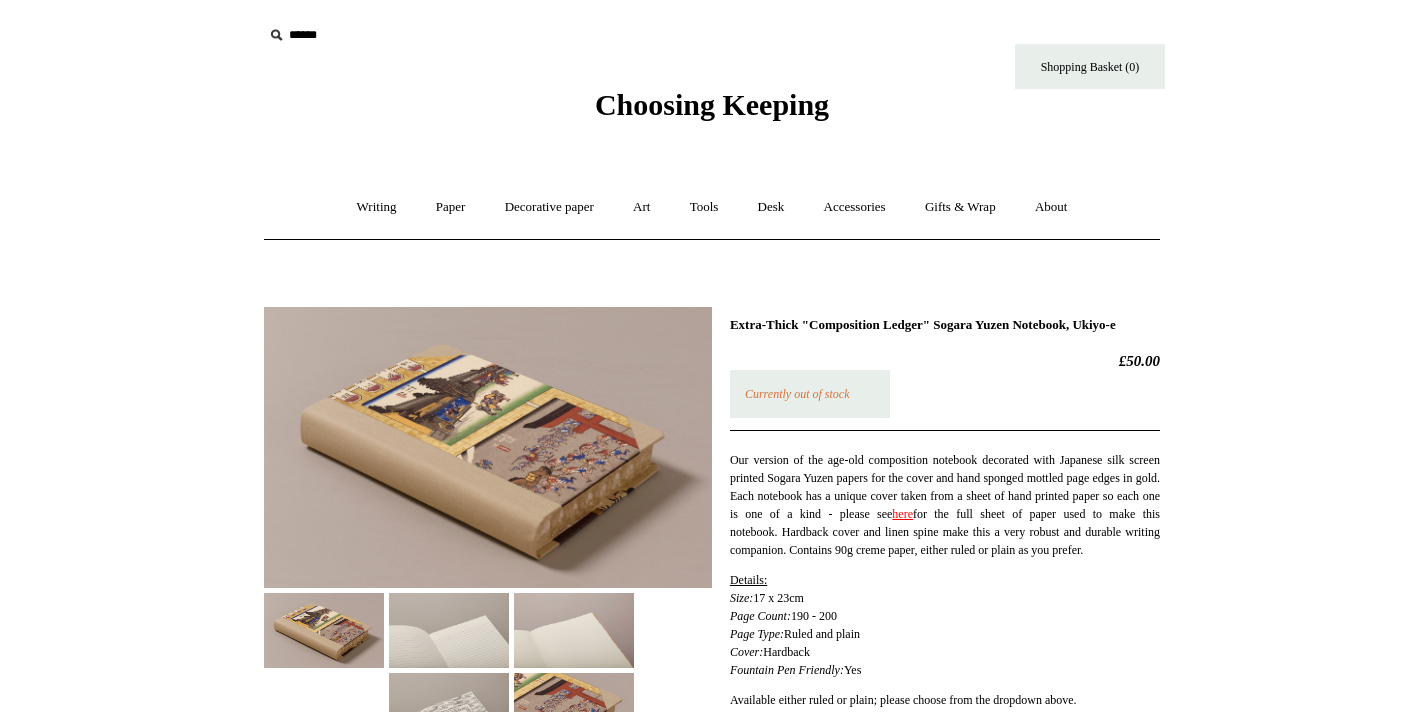 scroll, scrollTop: 48, scrollLeft: 0, axis: vertical 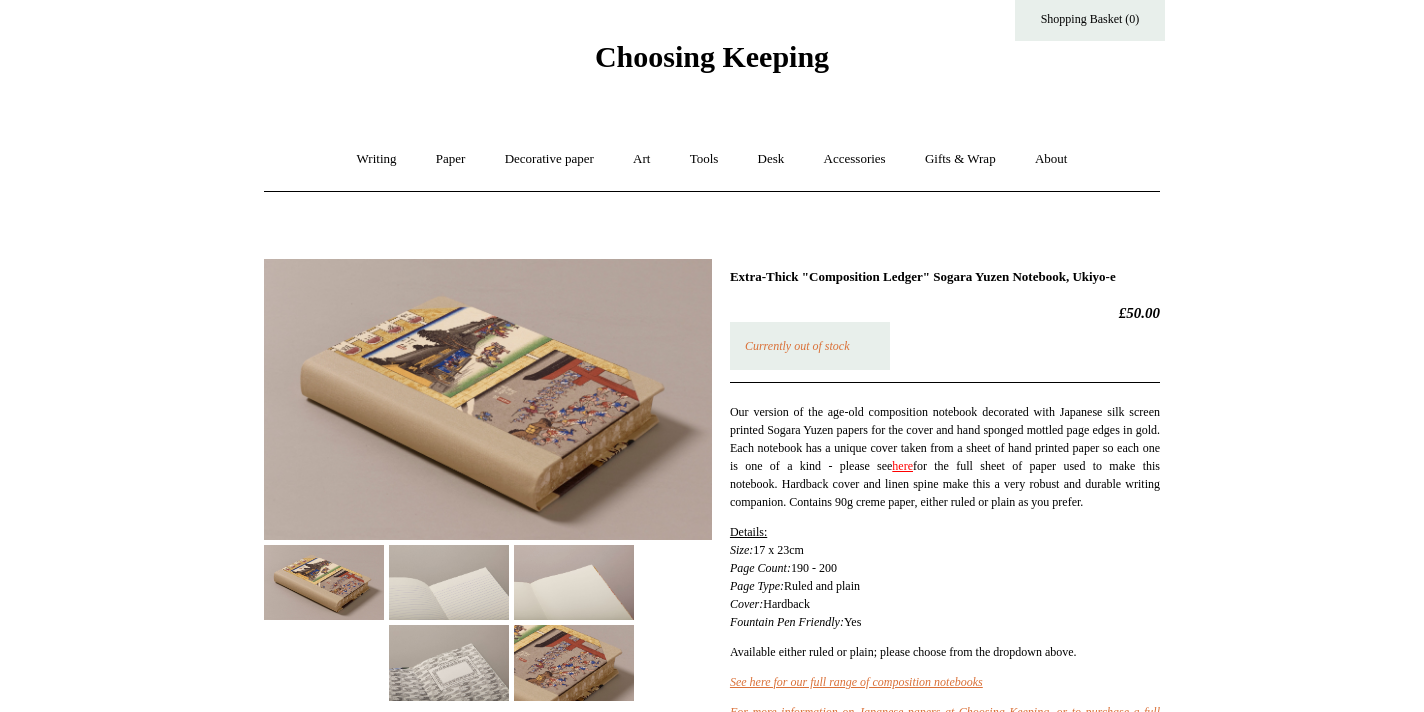 click at bounding box center [488, 399] 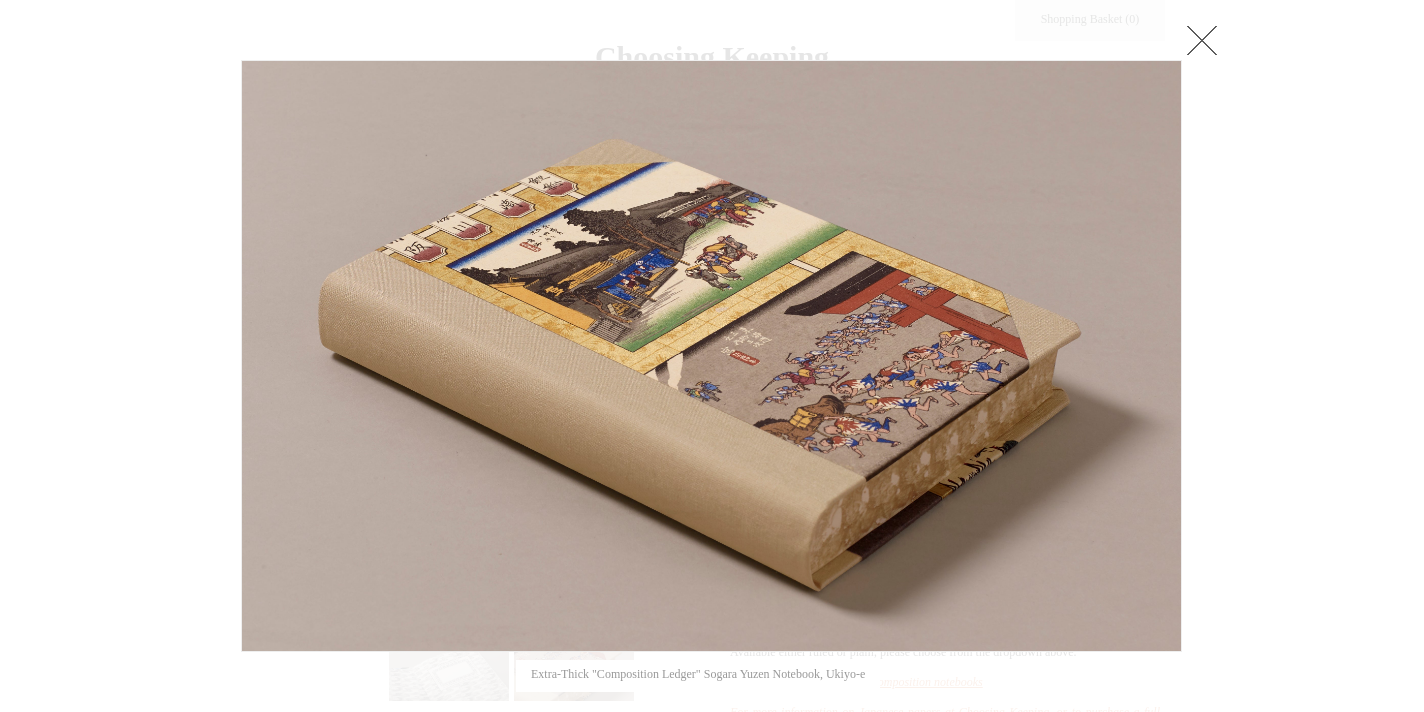 click at bounding box center (1202, 40) 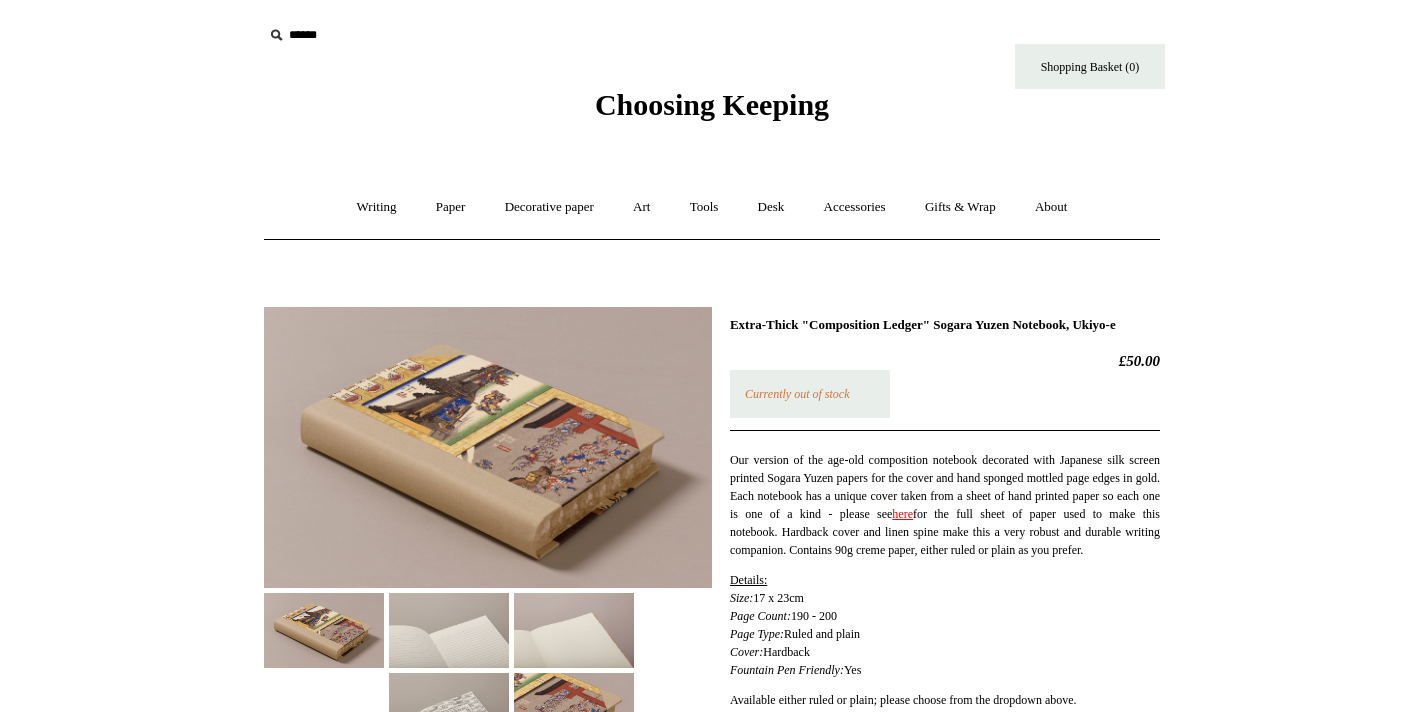 scroll, scrollTop: 0, scrollLeft: 0, axis: both 